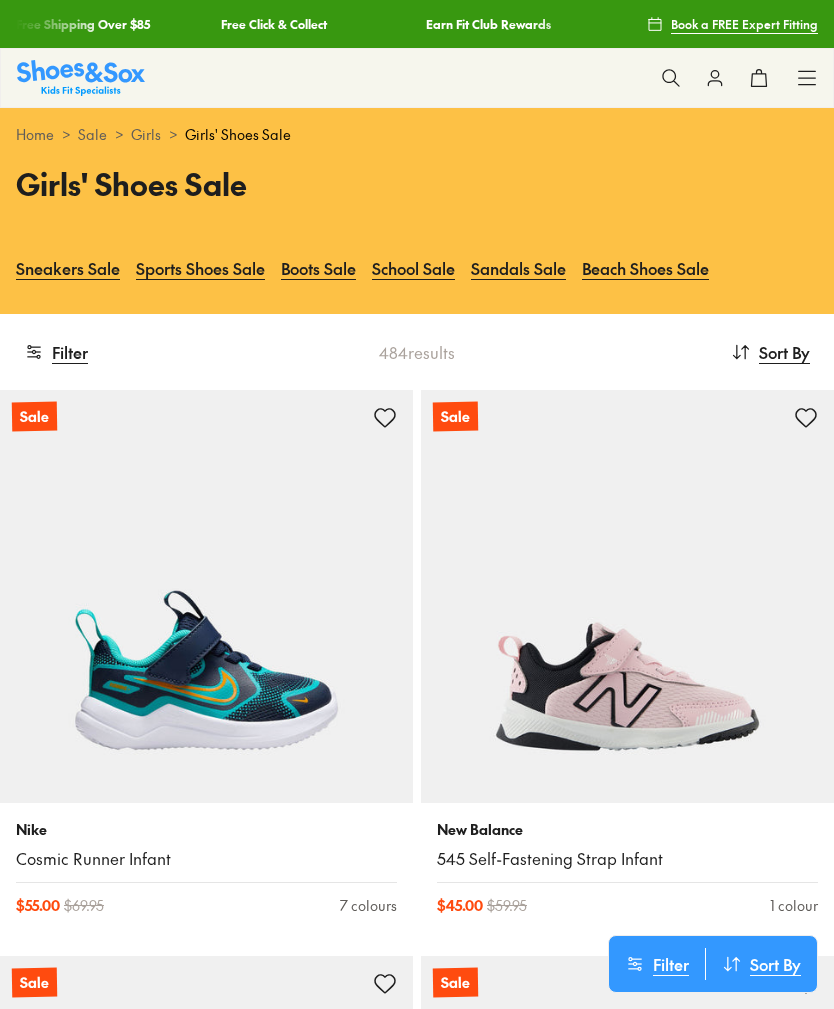 scroll, scrollTop: 0, scrollLeft: 0, axis: both 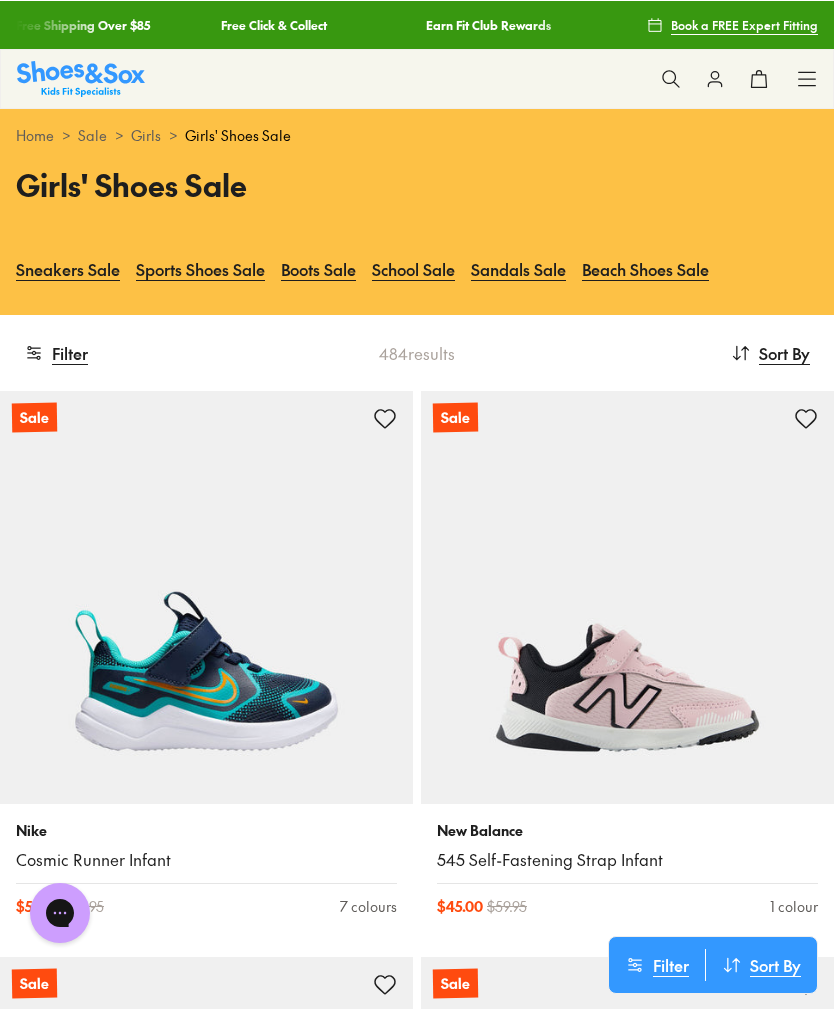 click on "Girls" at bounding box center [146, 134] 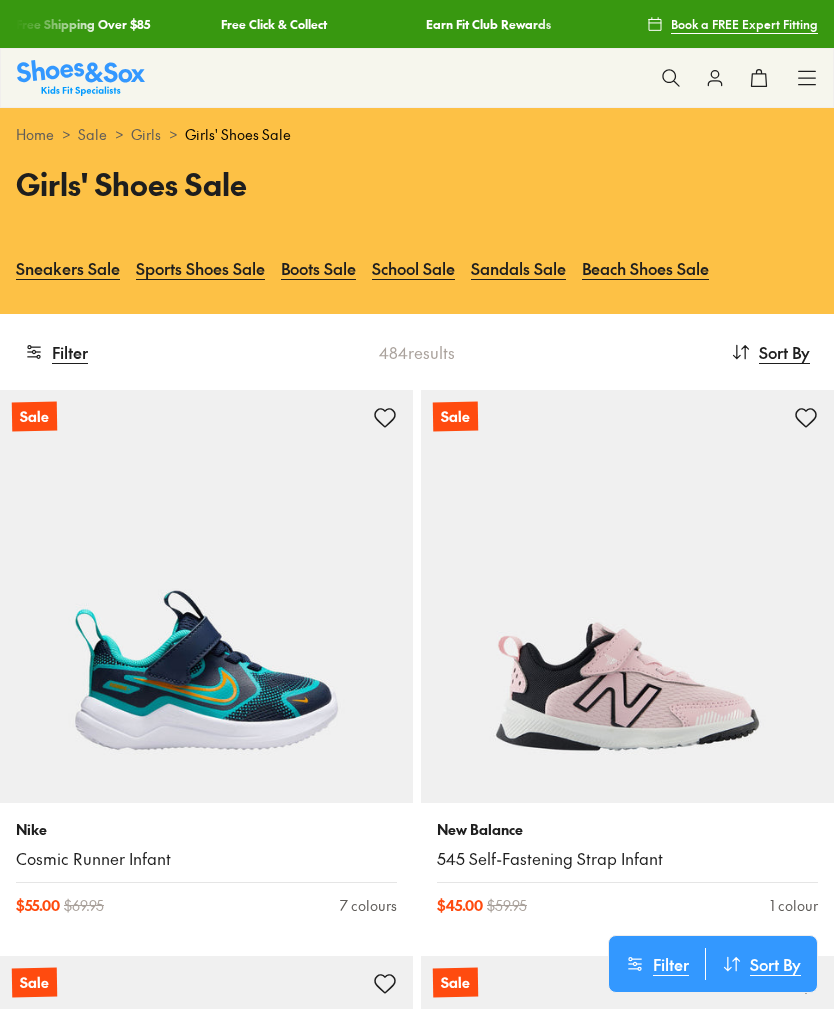 scroll, scrollTop: 0, scrollLeft: 0, axis: both 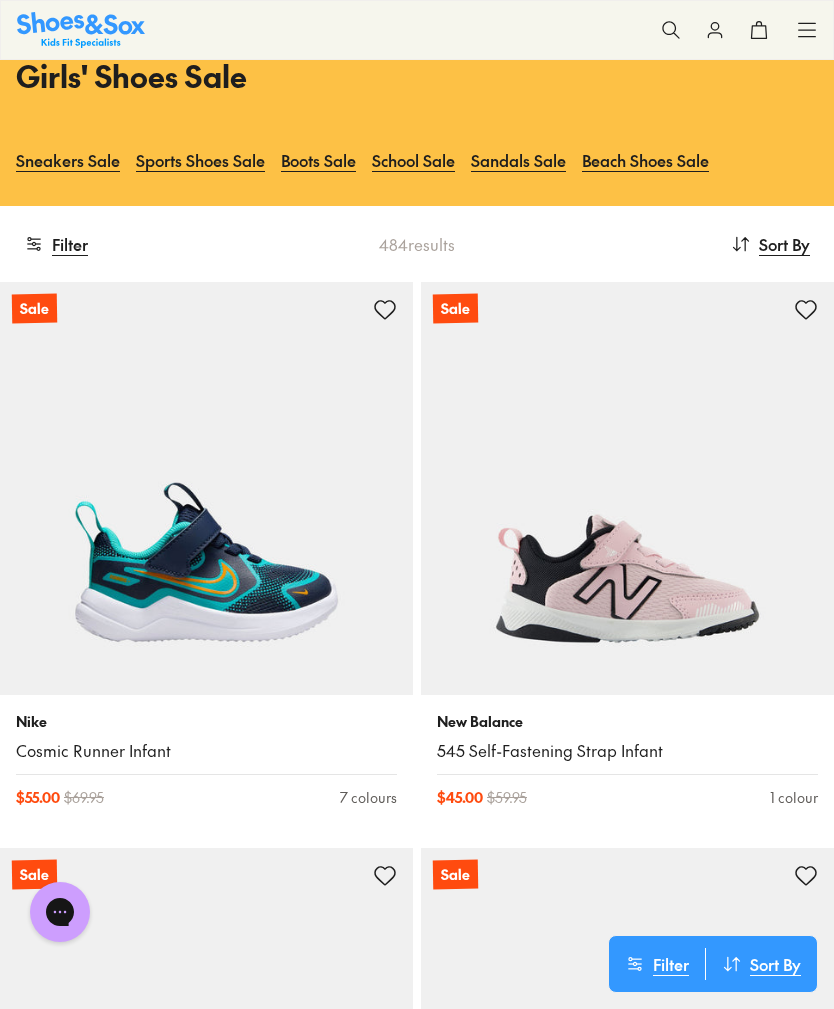 click on "Close dialog Join the FREE Fit Club & Get 10% Back Sign up to join our FREE Fit Club and receive 10% back on every purchase you make in rewards dollars. Plus be in the know about exclusive offers and rewards. Continue ******" at bounding box center [417, 504] 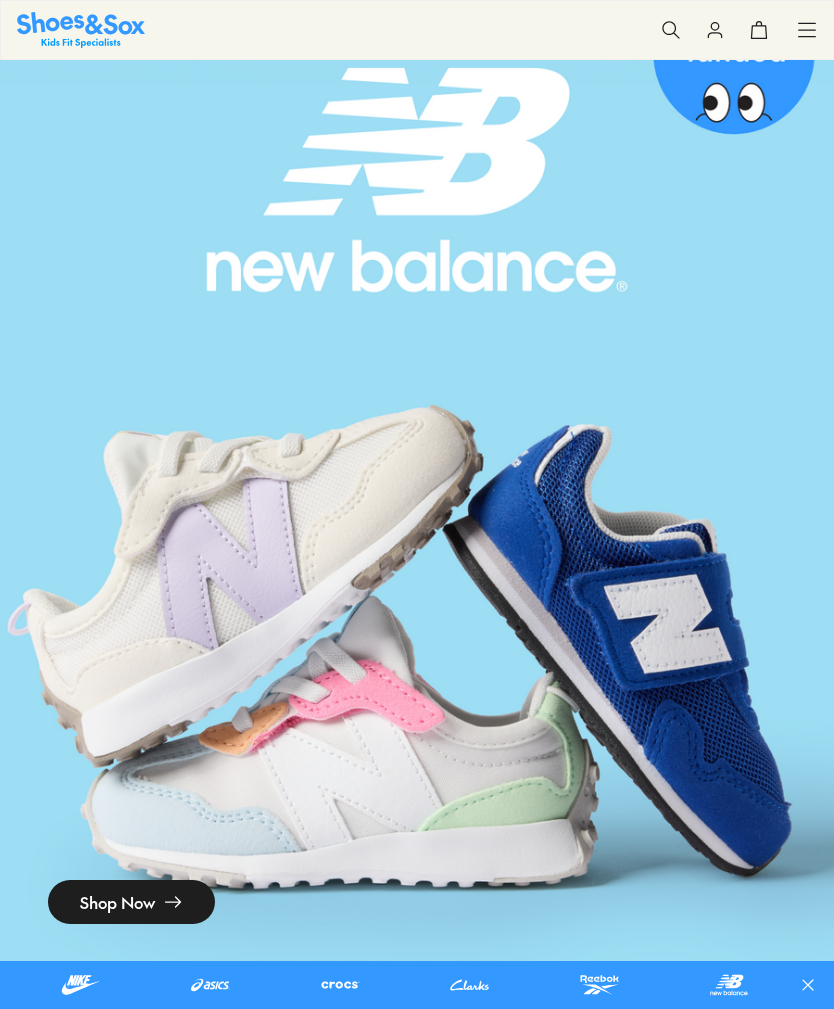 scroll, scrollTop: 2673, scrollLeft: 0, axis: vertical 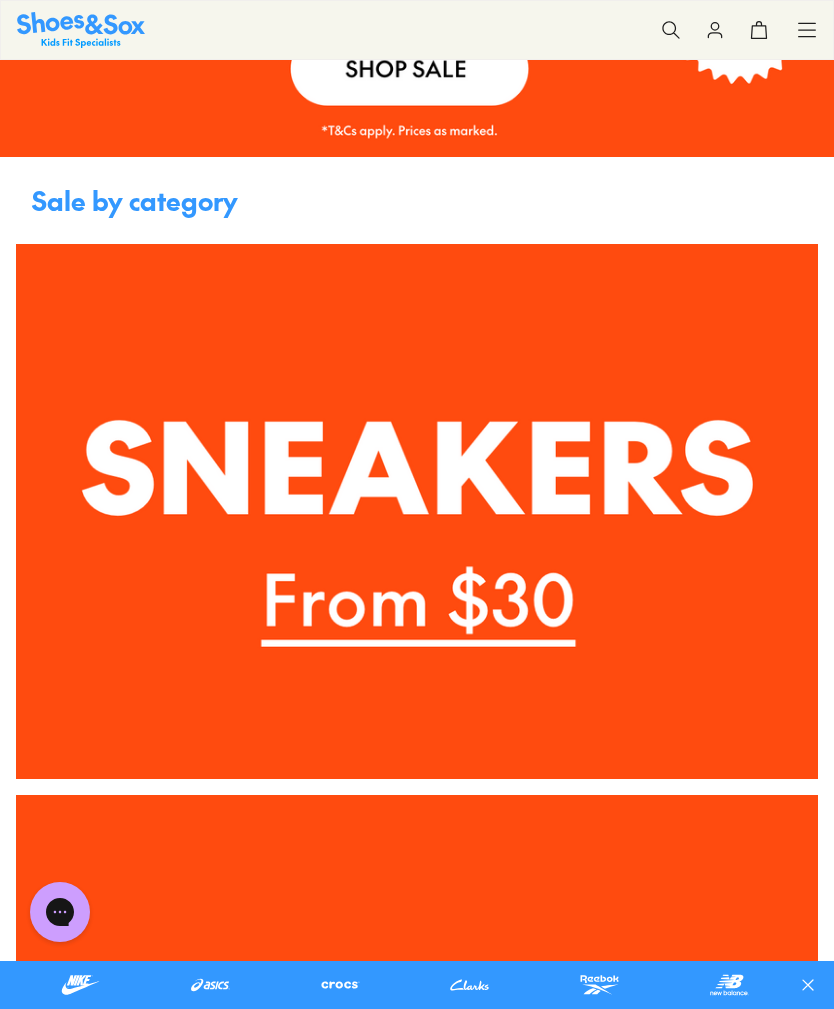 click on "Sale by category" at bounding box center [417, 200] 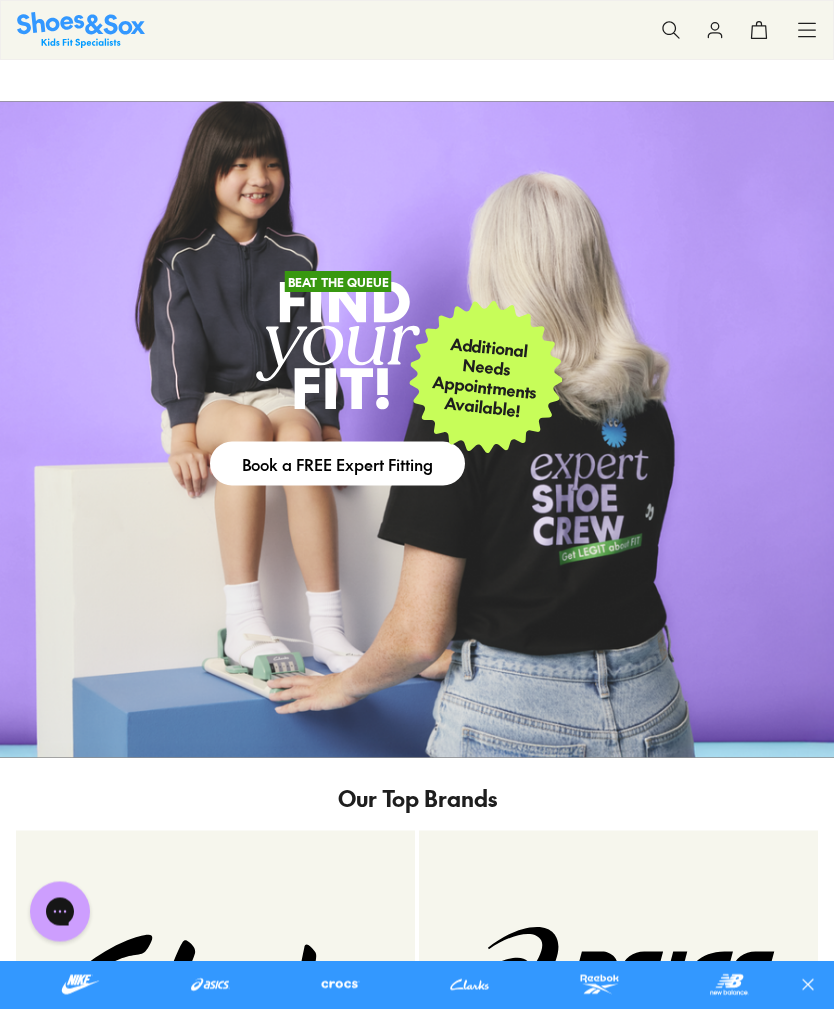scroll, scrollTop: 8159, scrollLeft: 0, axis: vertical 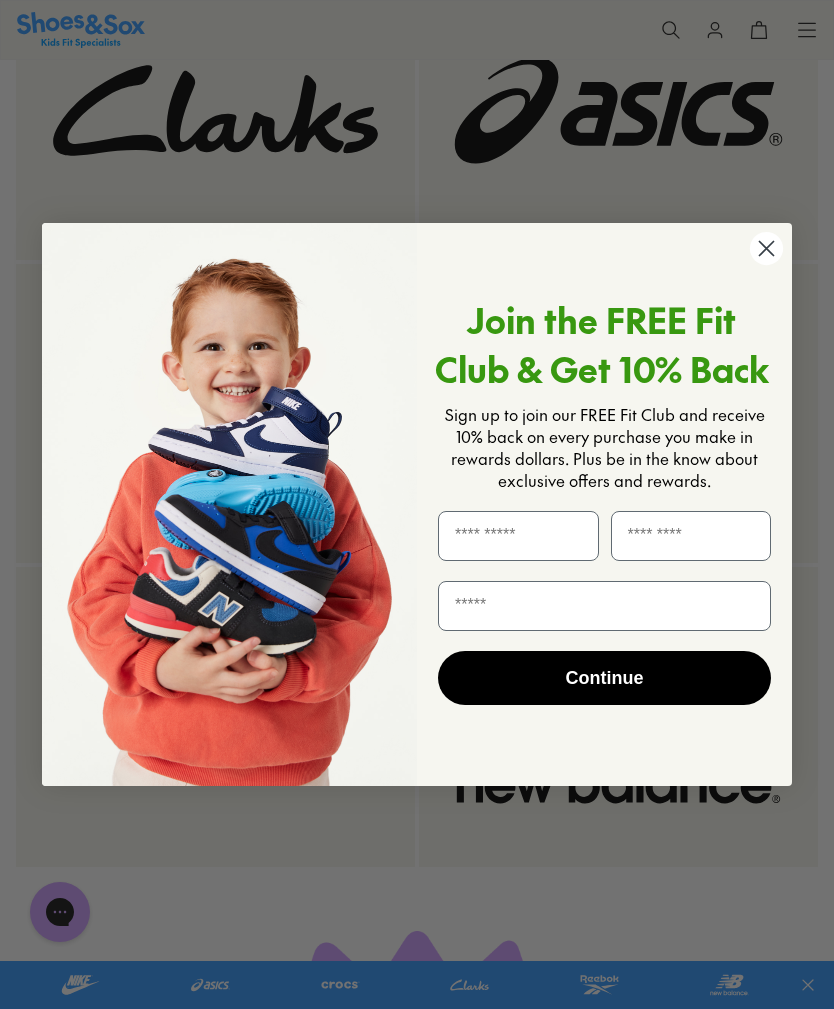 click 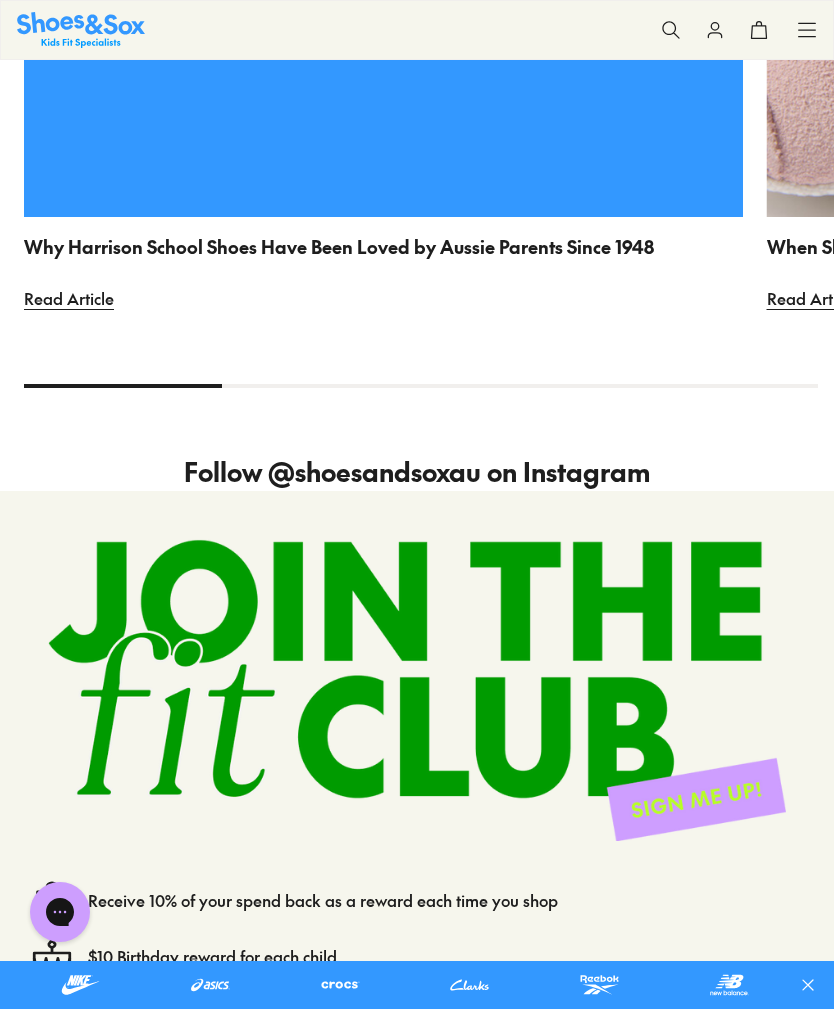 scroll, scrollTop: 11198, scrollLeft: 0, axis: vertical 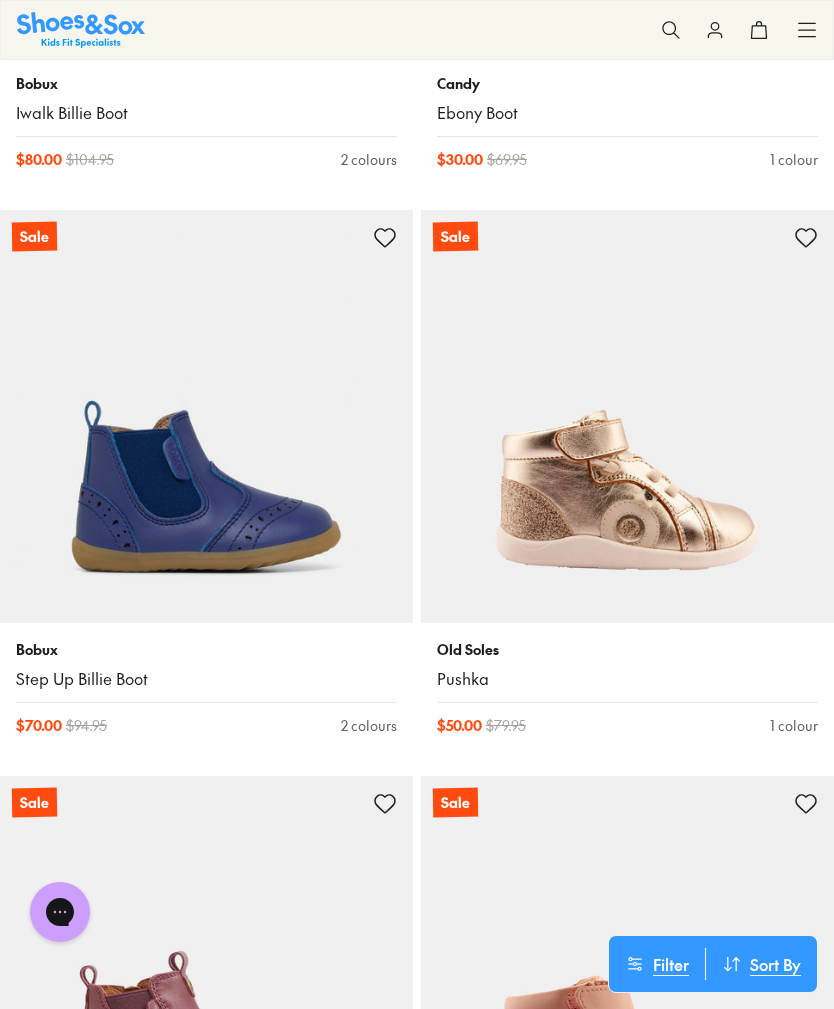 click 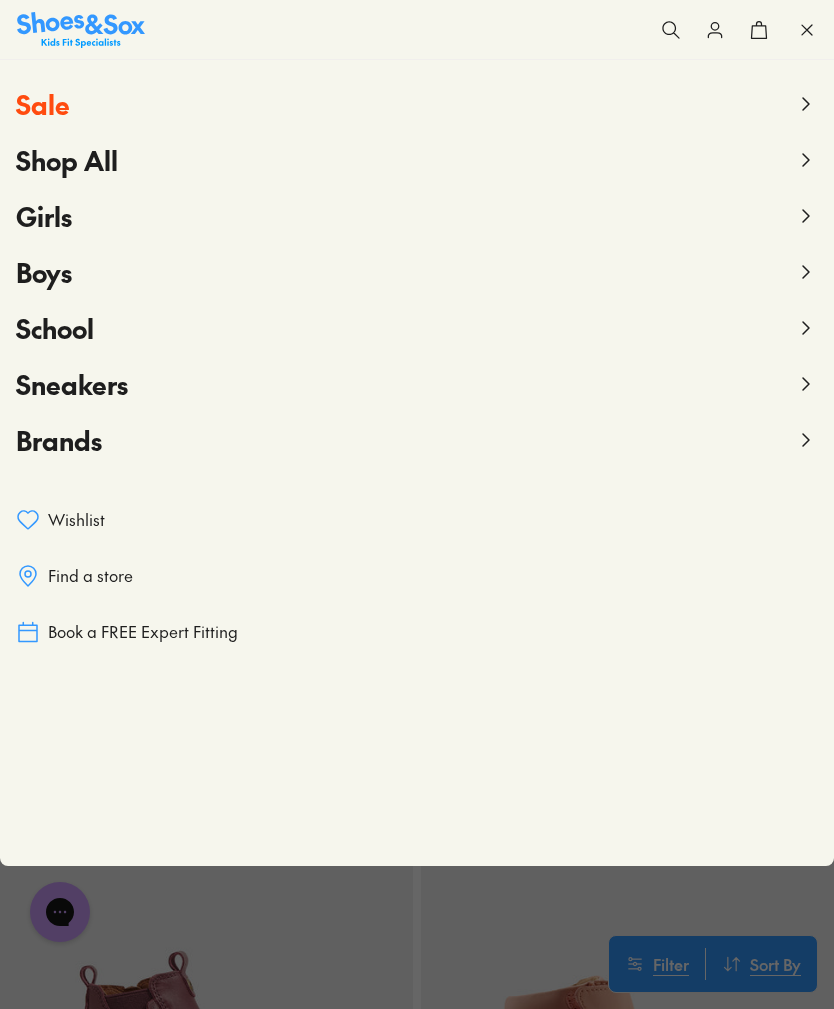 click on "Girls" at bounding box center [44, 216] 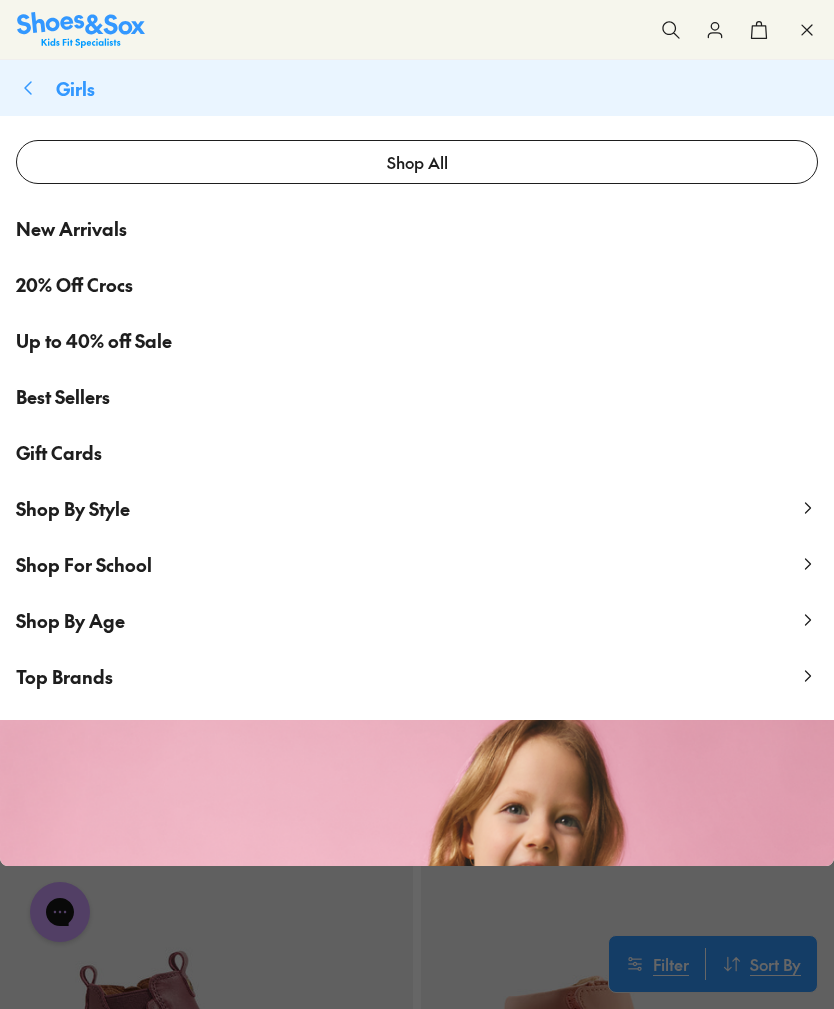 click on "Shop By Style" at bounding box center [73, 508] 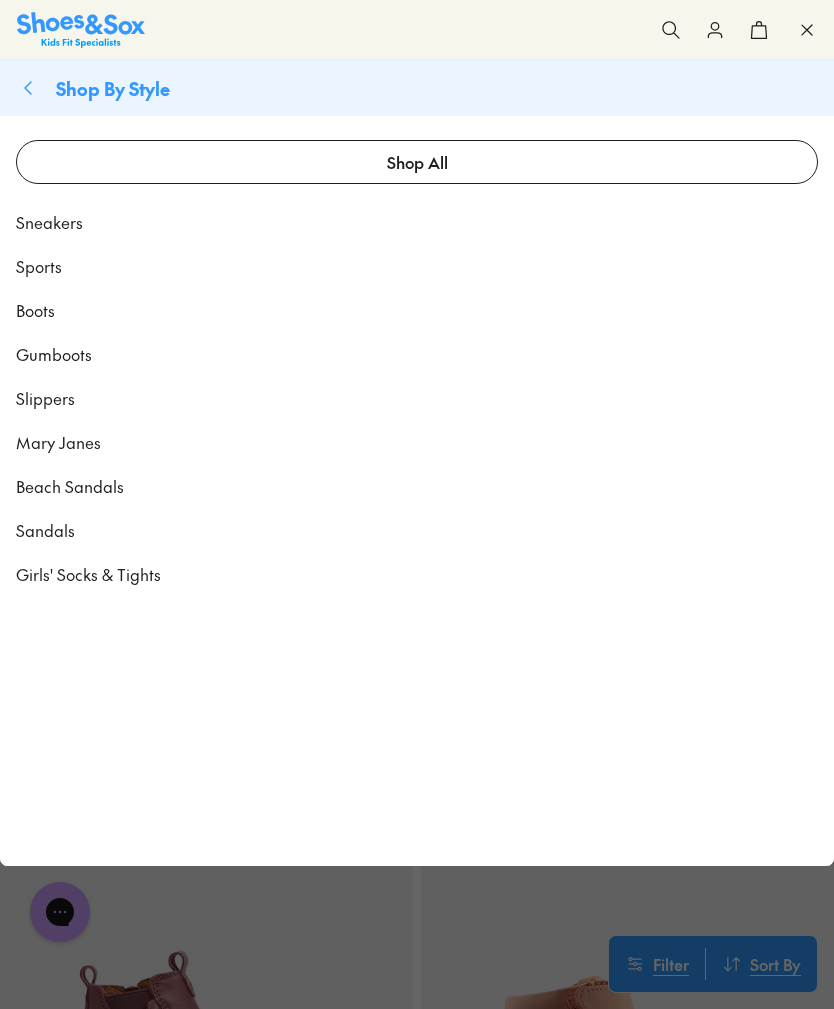click on "Mary Janes" at bounding box center [58, 442] 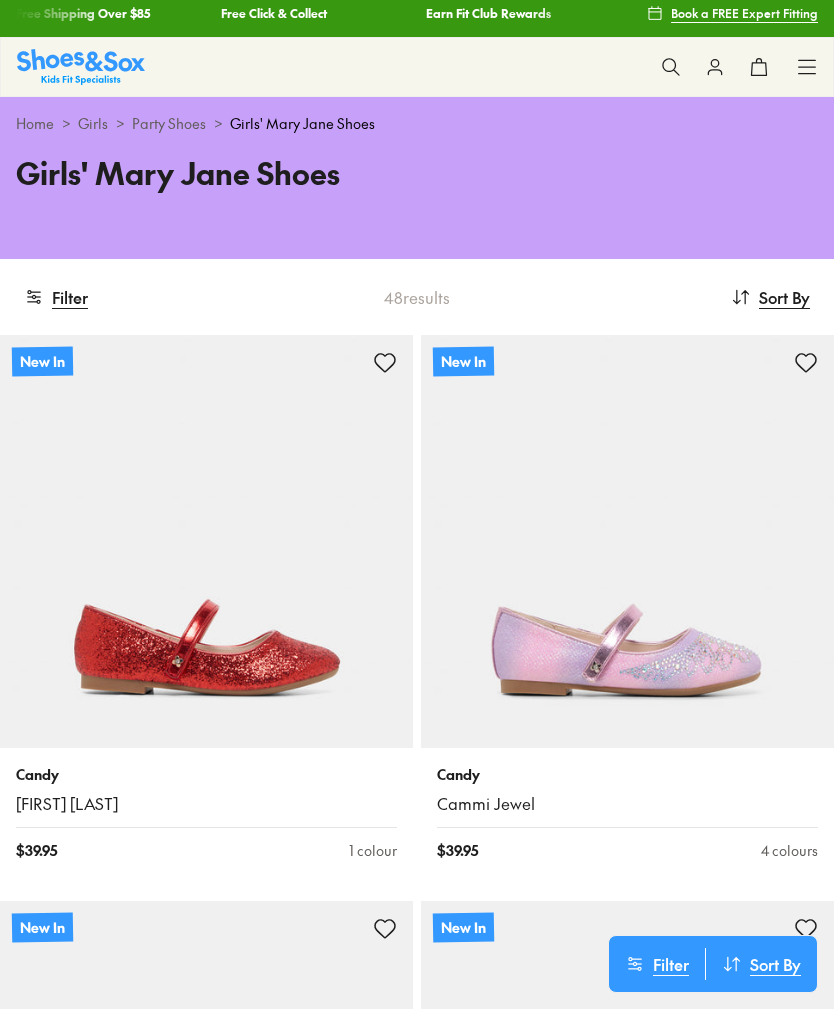scroll, scrollTop: 205, scrollLeft: 0, axis: vertical 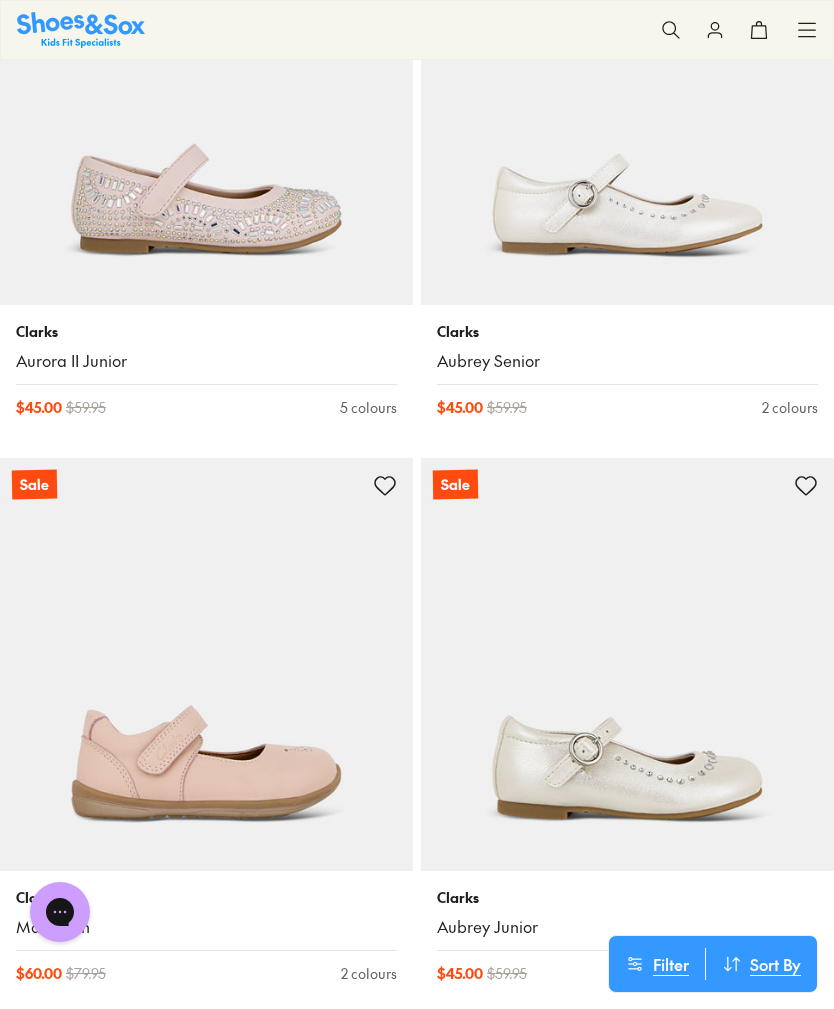 click at bounding box center (627, 98) 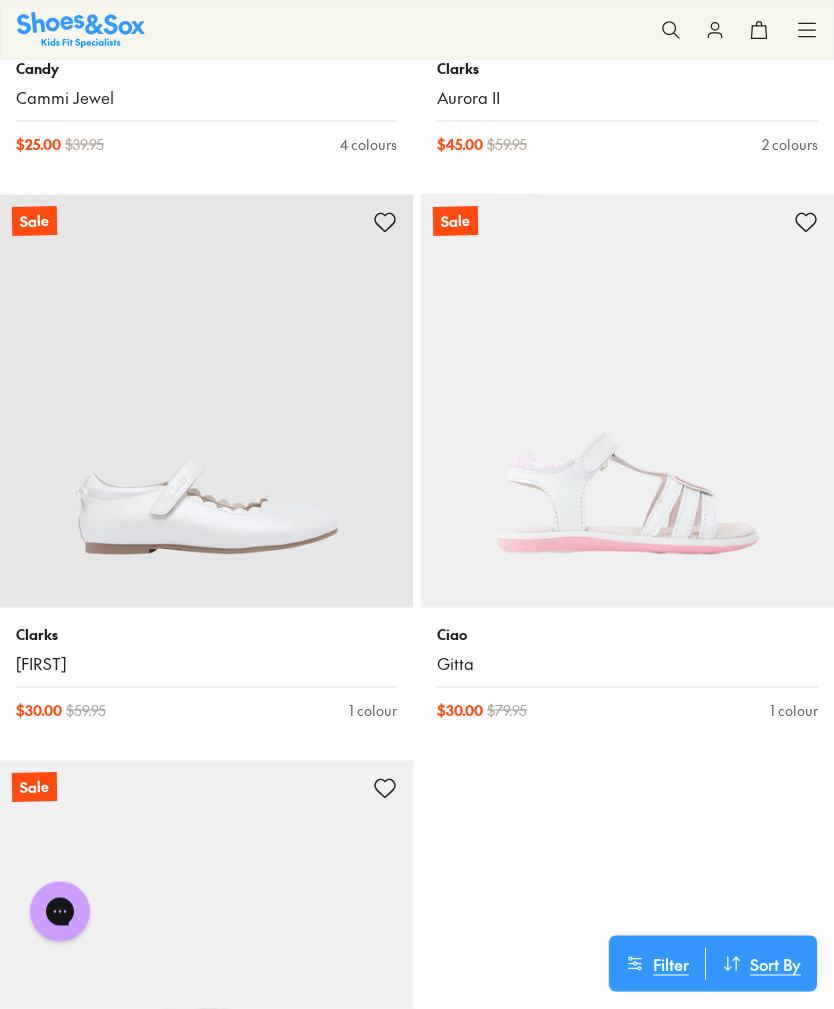 scroll, scrollTop: 13462, scrollLeft: 0, axis: vertical 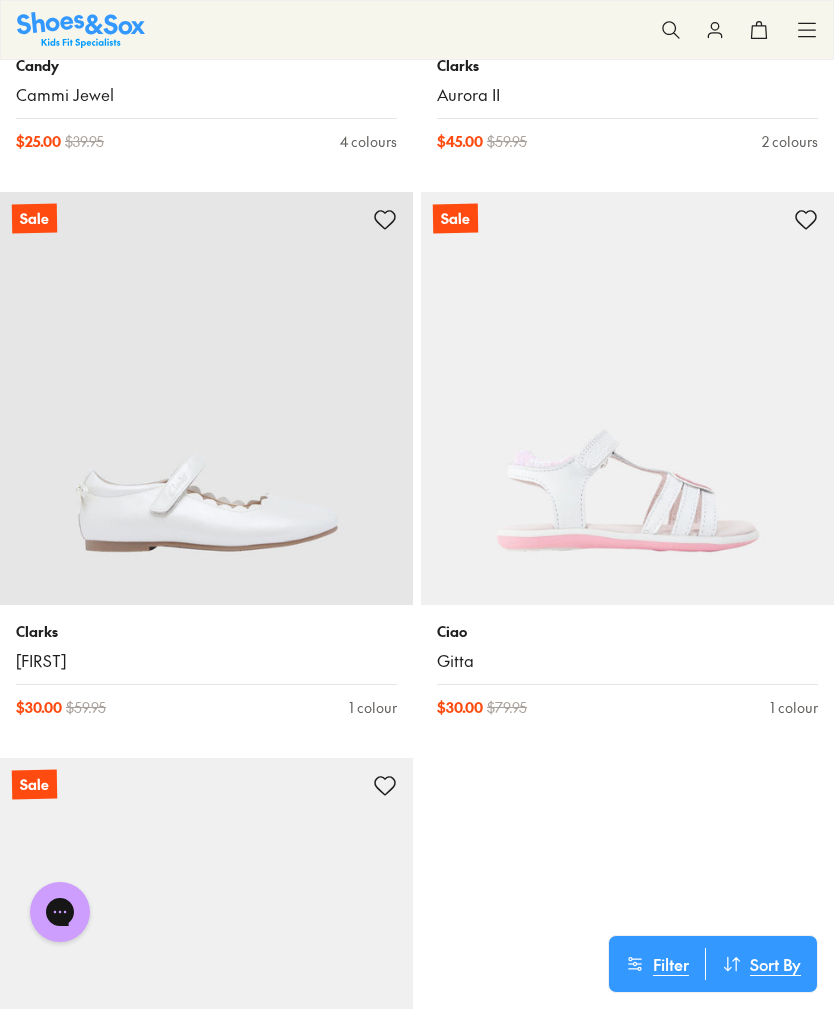 click at bounding box center (206, 398) 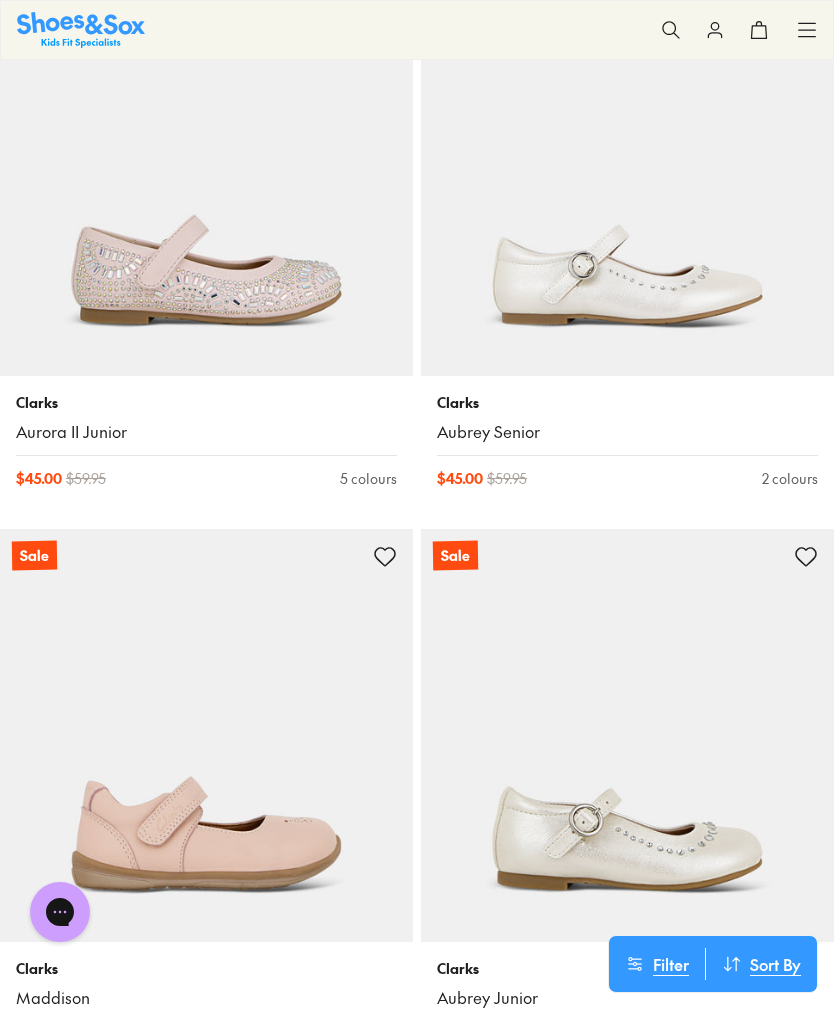 scroll, scrollTop: 9162, scrollLeft: 0, axis: vertical 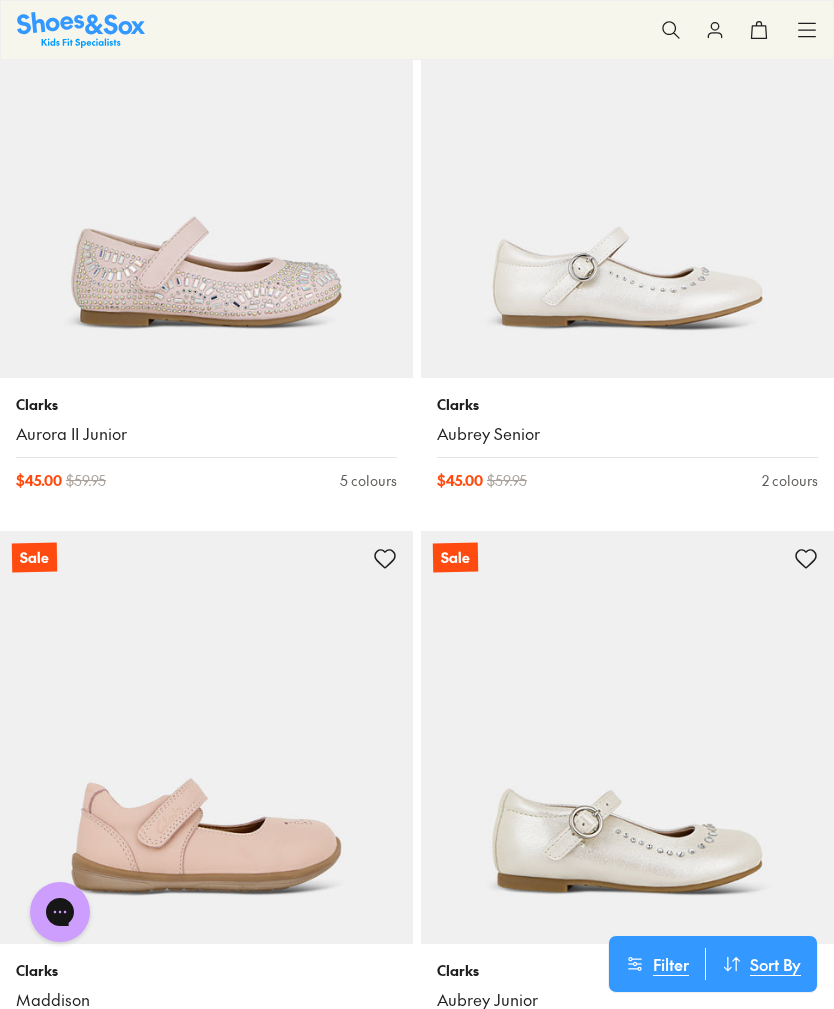 click at bounding box center (627, 171) 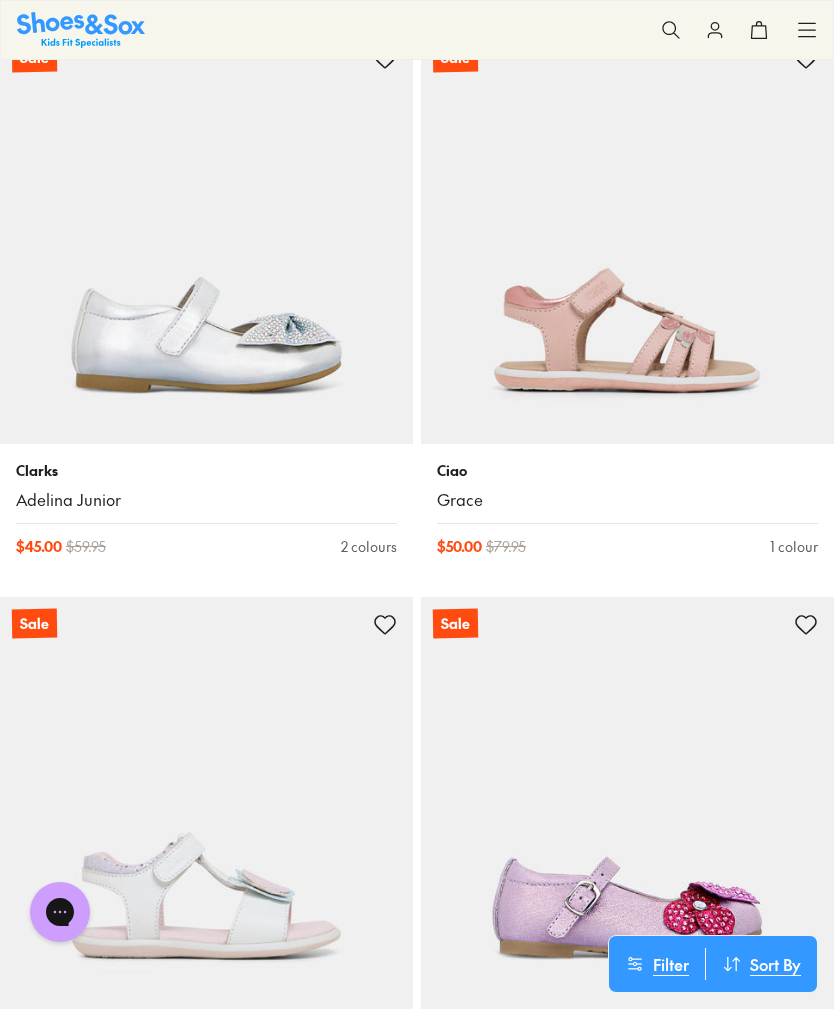 scroll, scrollTop: 7961, scrollLeft: 0, axis: vertical 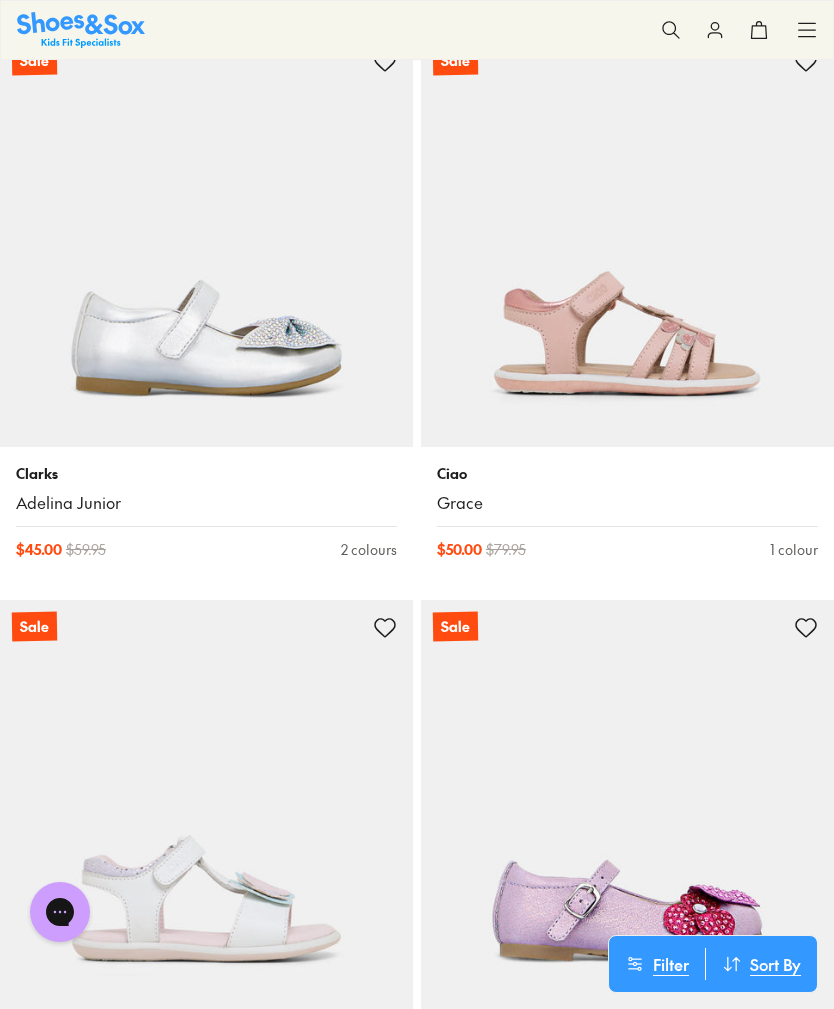 click at bounding box center [206, 240] 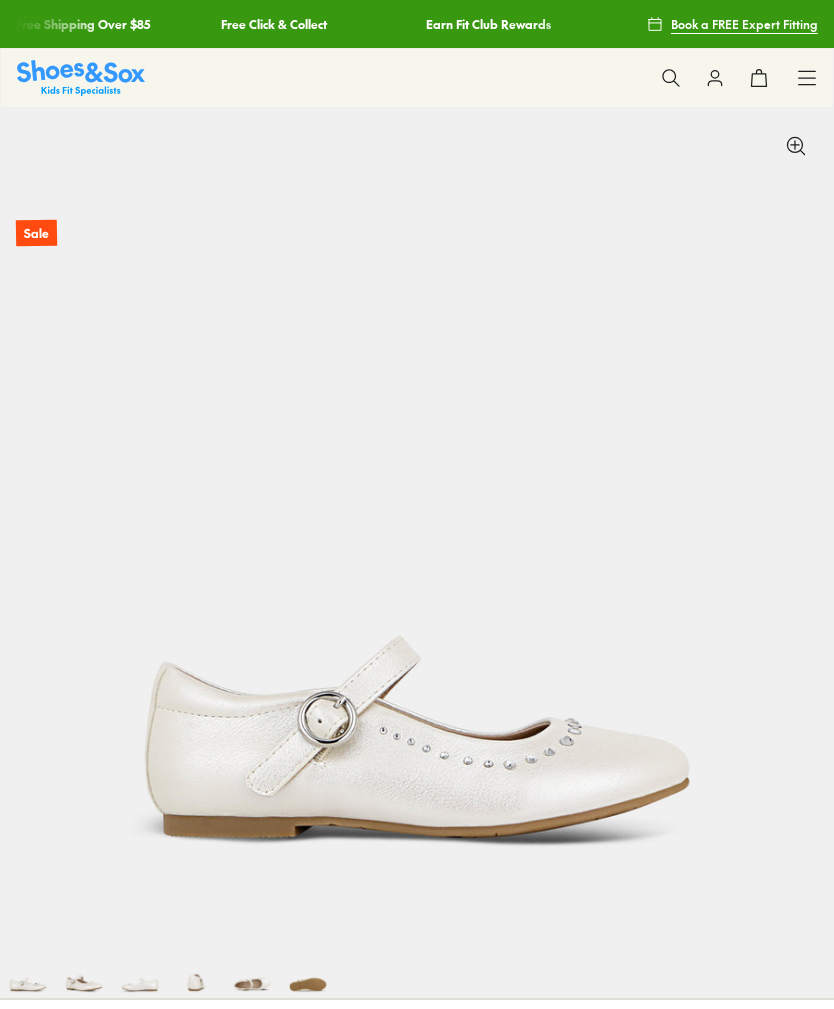 scroll, scrollTop: 0, scrollLeft: 0, axis: both 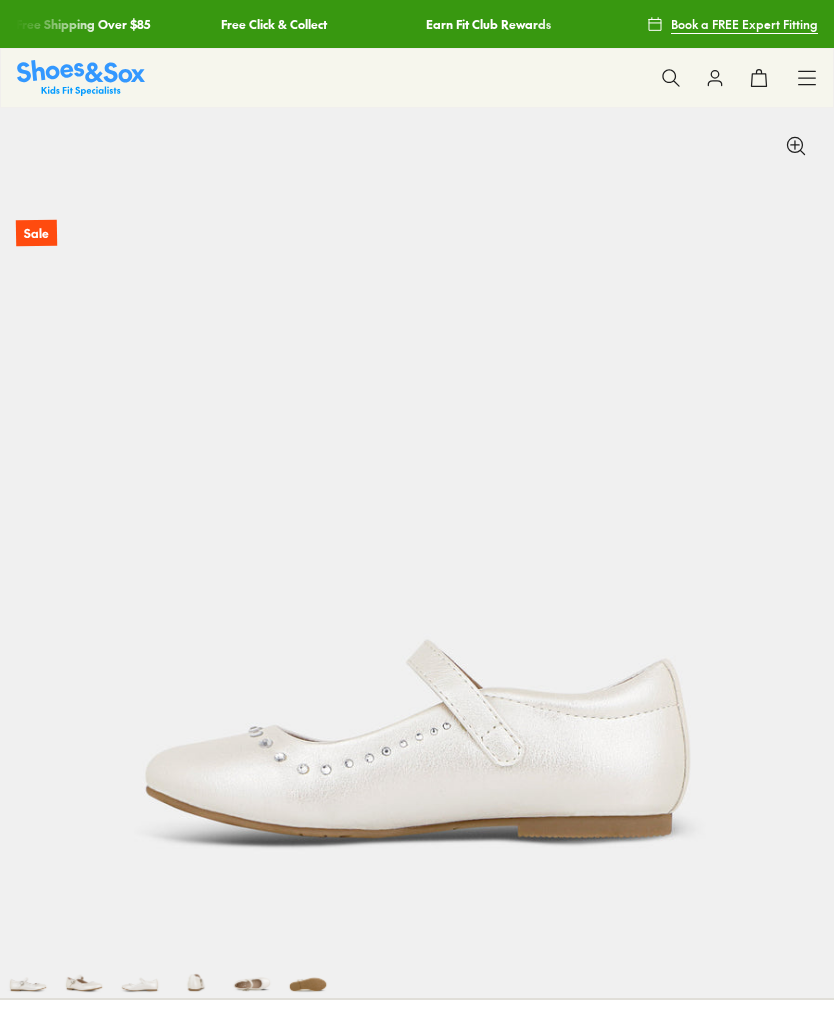 select on "*" 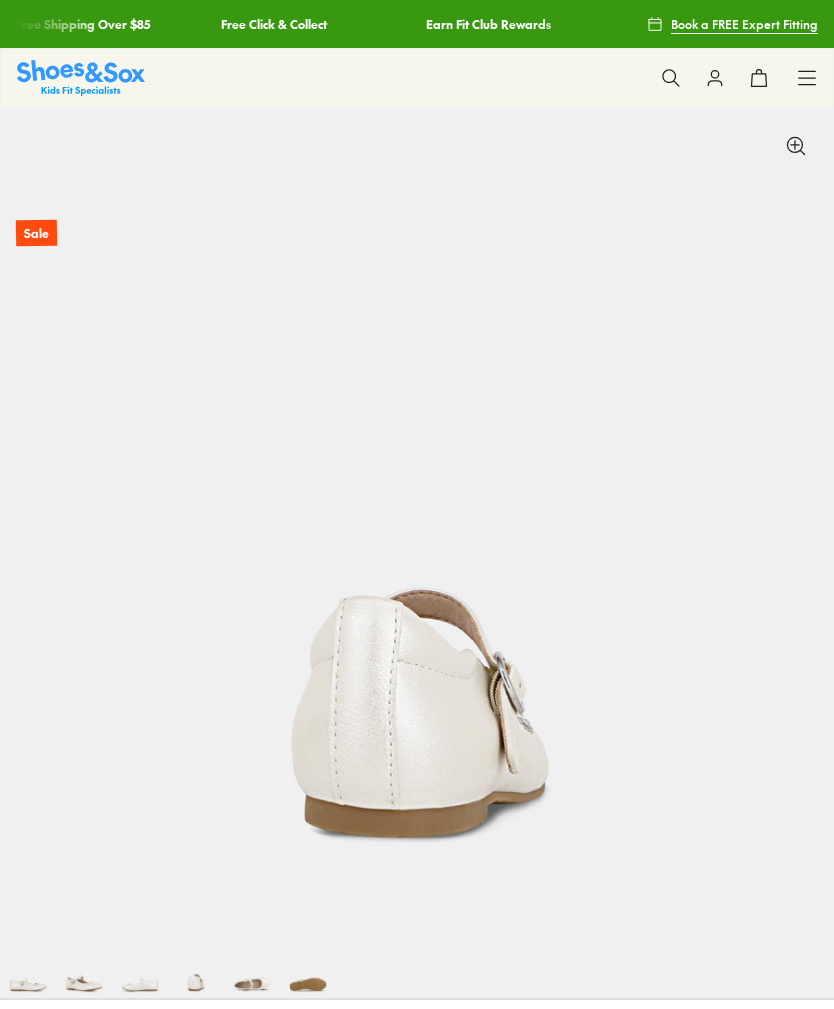 scroll, scrollTop: 0, scrollLeft: 3304, axis: horizontal 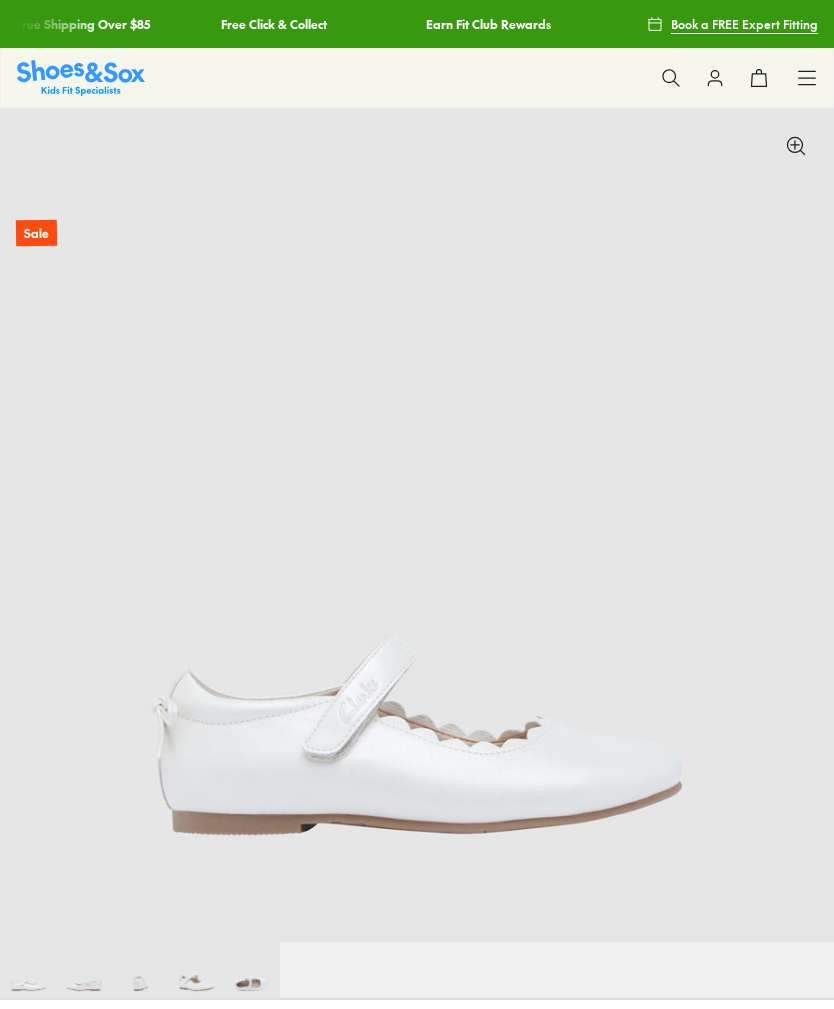 select on "*" 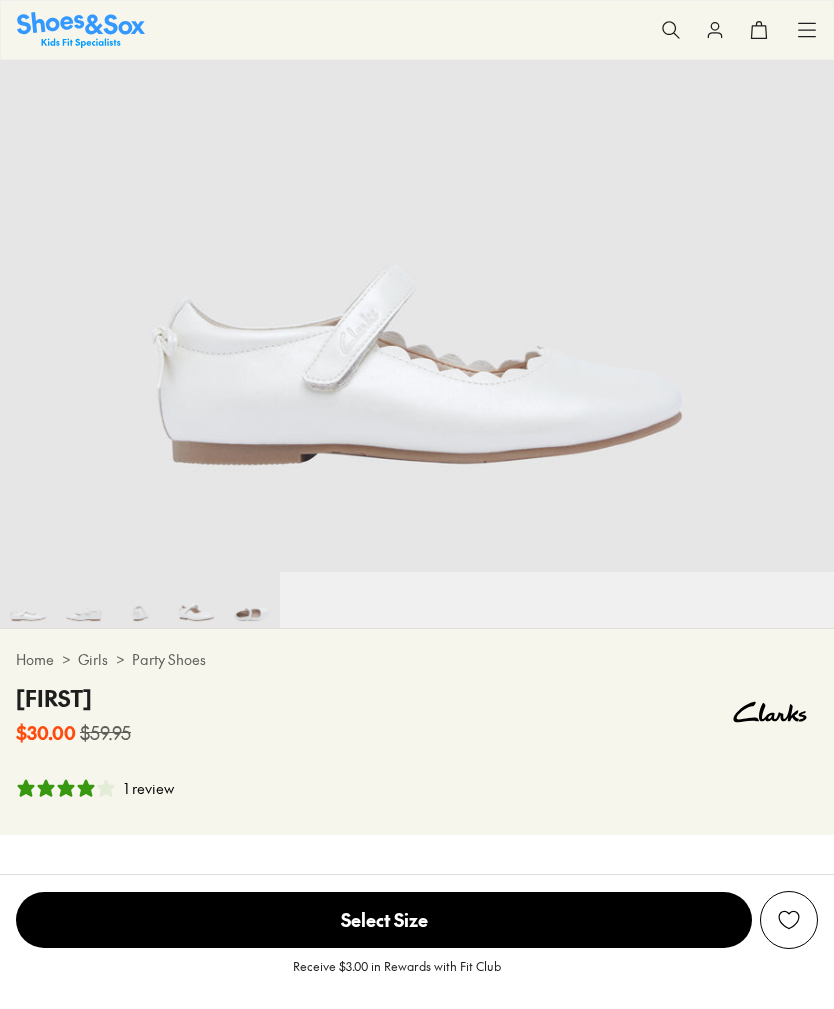 scroll, scrollTop: 0, scrollLeft: 1369, axis: horizontal 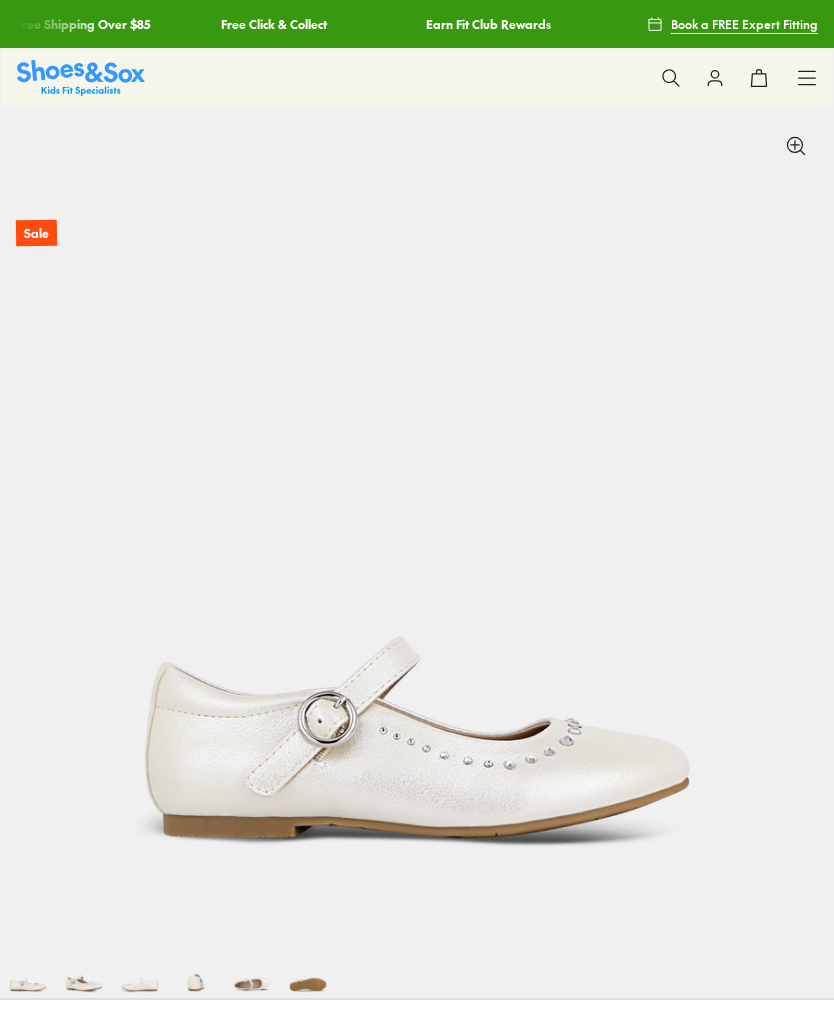 select on "*" 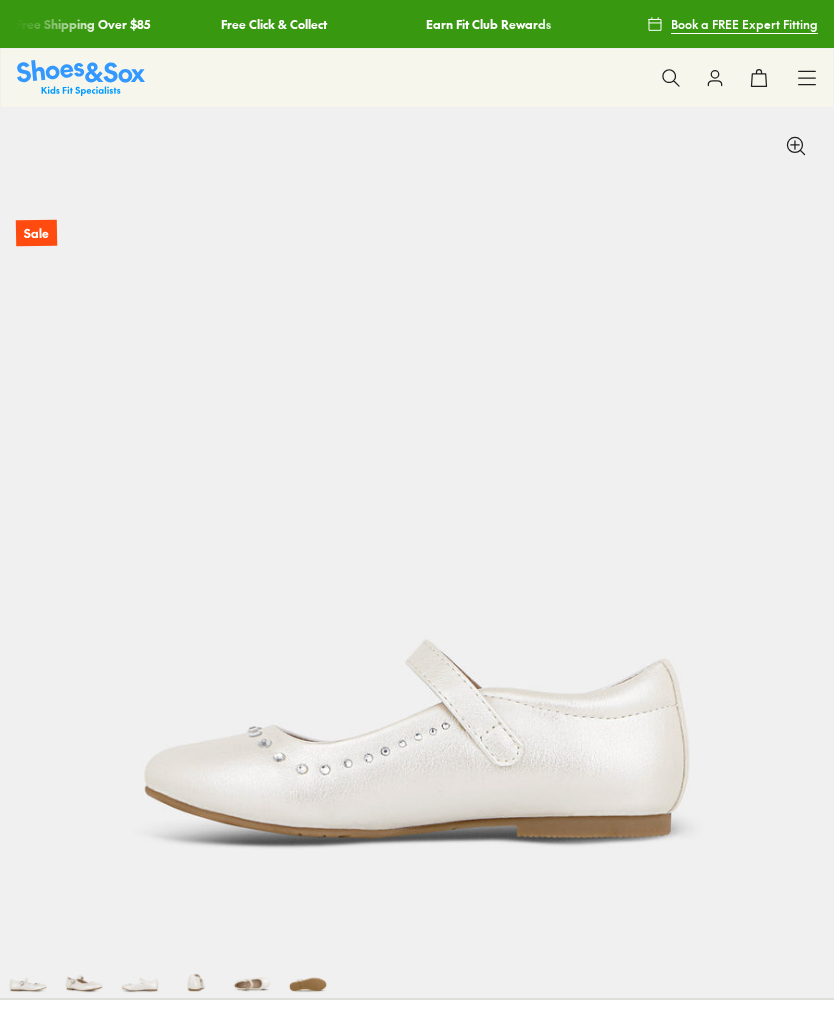 scroll, scrollTop: 0, scrollLeft: 2496, axis: horizontal 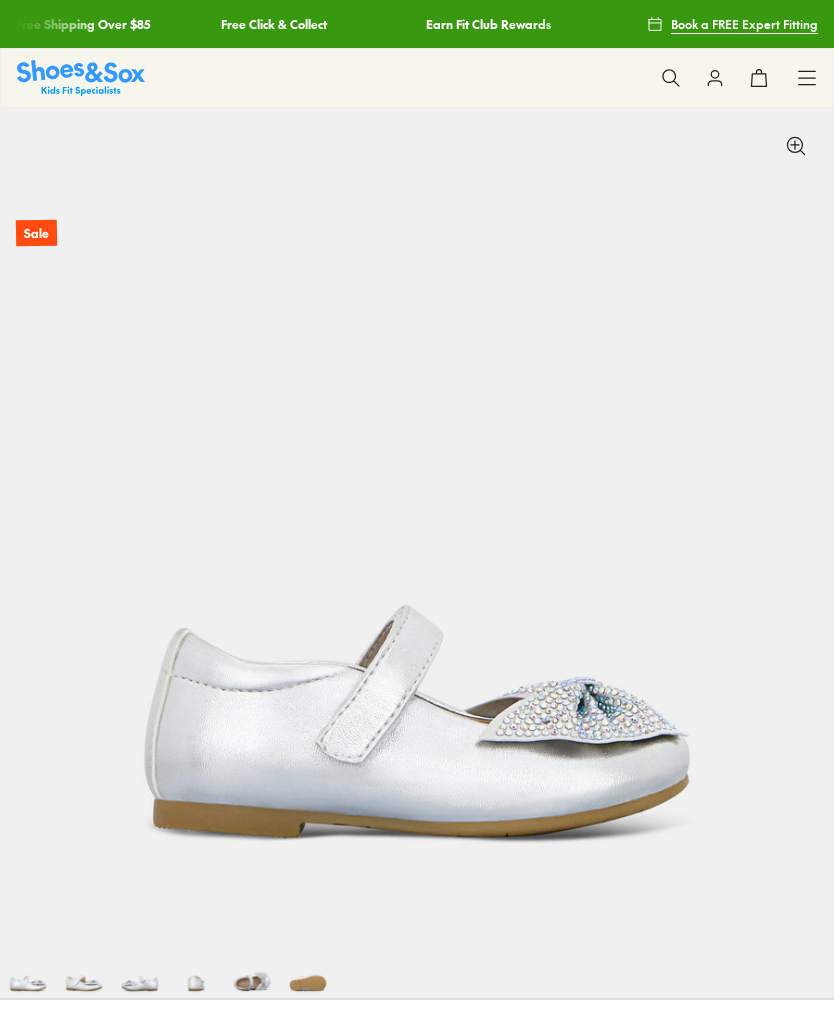 select on "*" 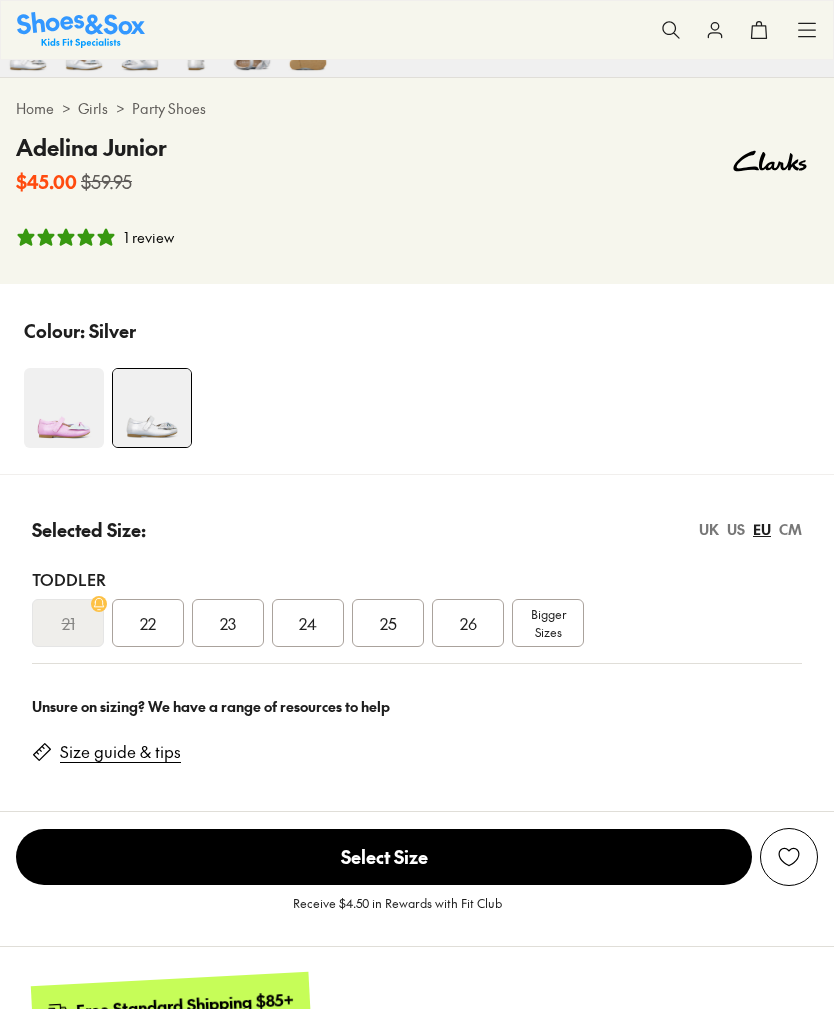 scroll, scrollTop: 0, scrollLeft: 1668, axis: horizontal 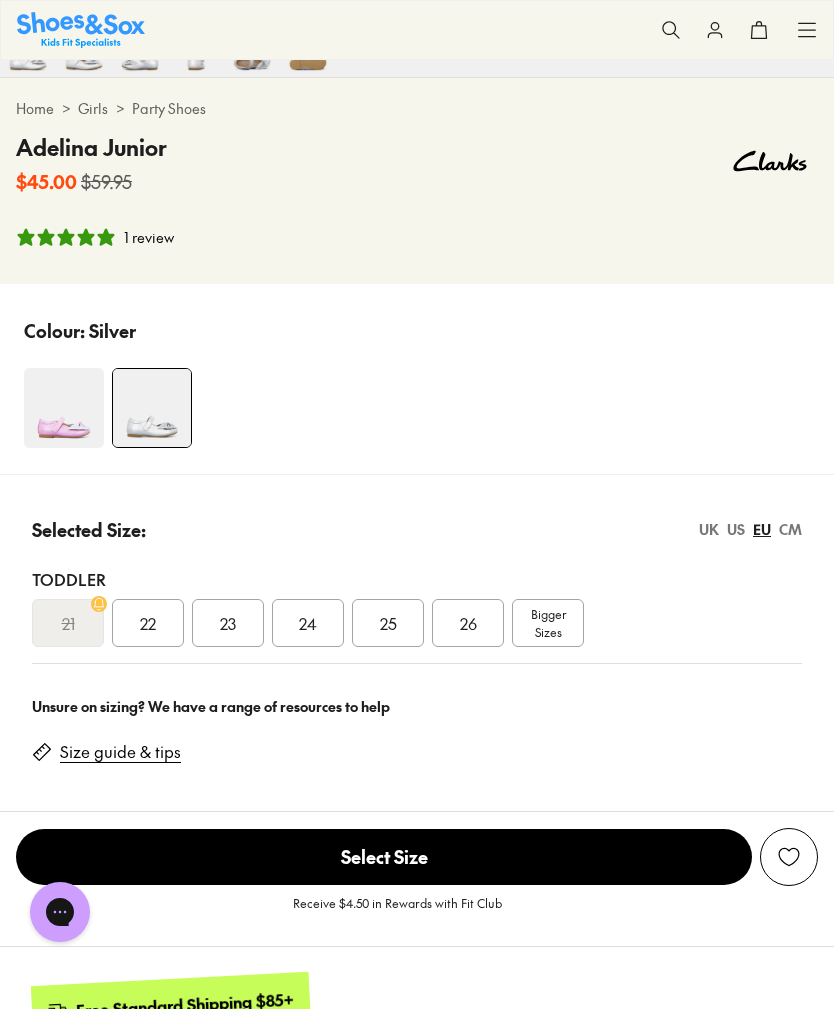 click at bounding box center [64, 408] 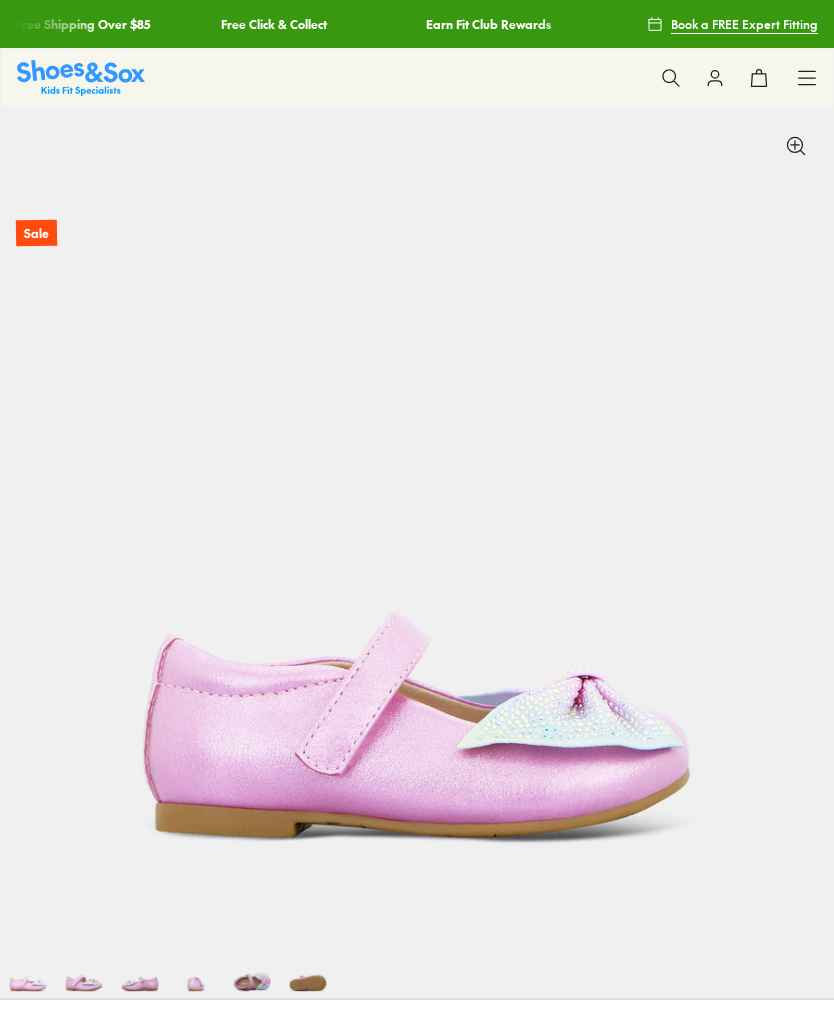 click at bounding box center [152, 1272] 